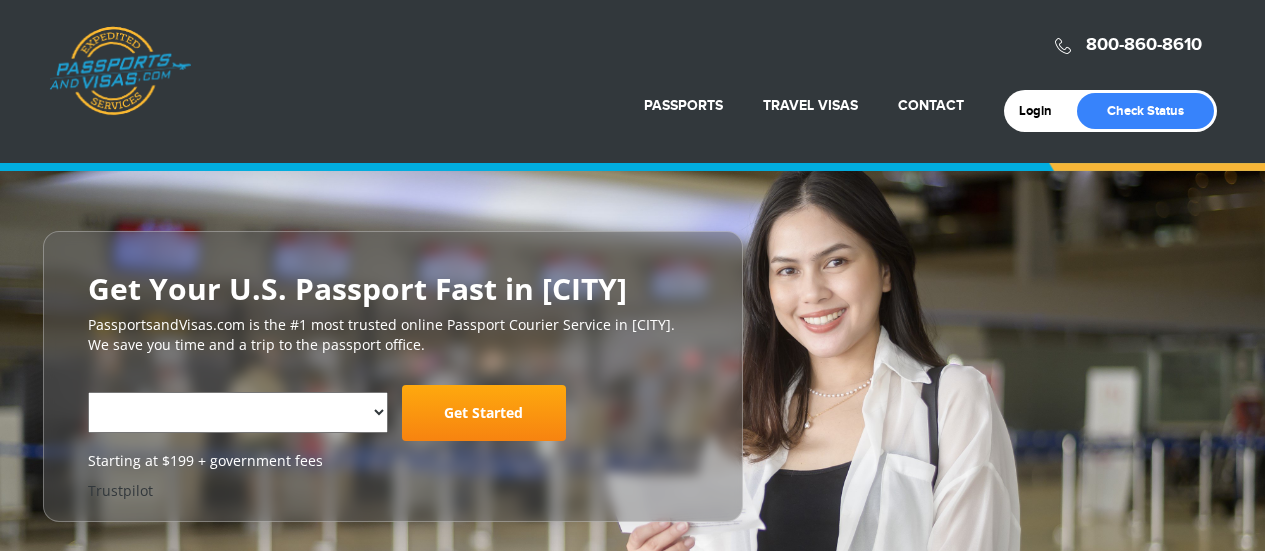scroll, scrollTop: 0, scrollLeft: 0, axis: both 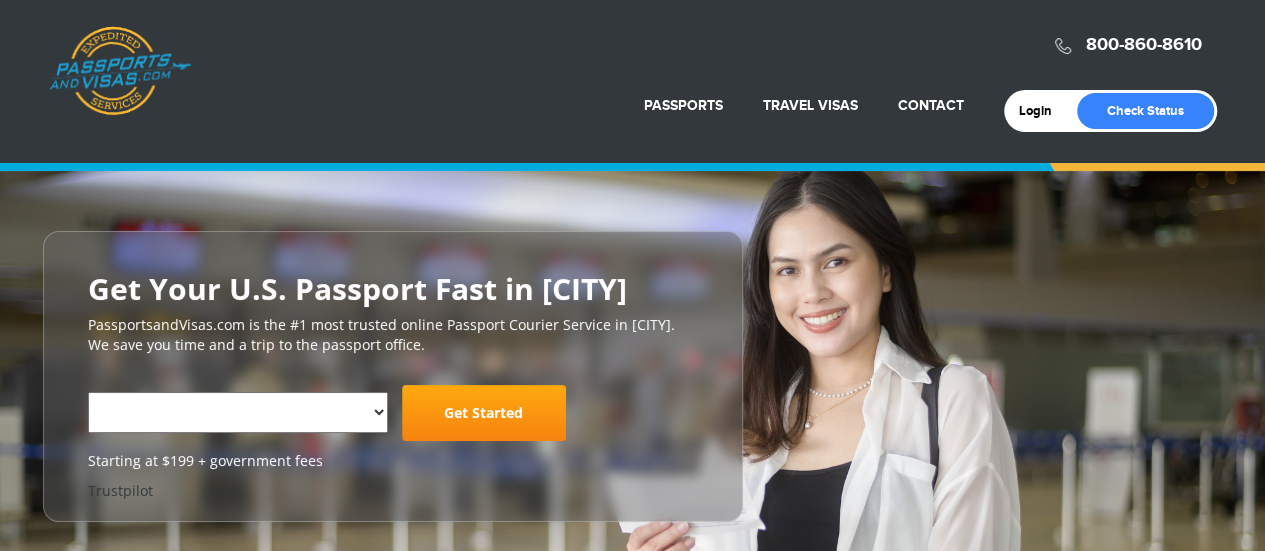 select on "**********" 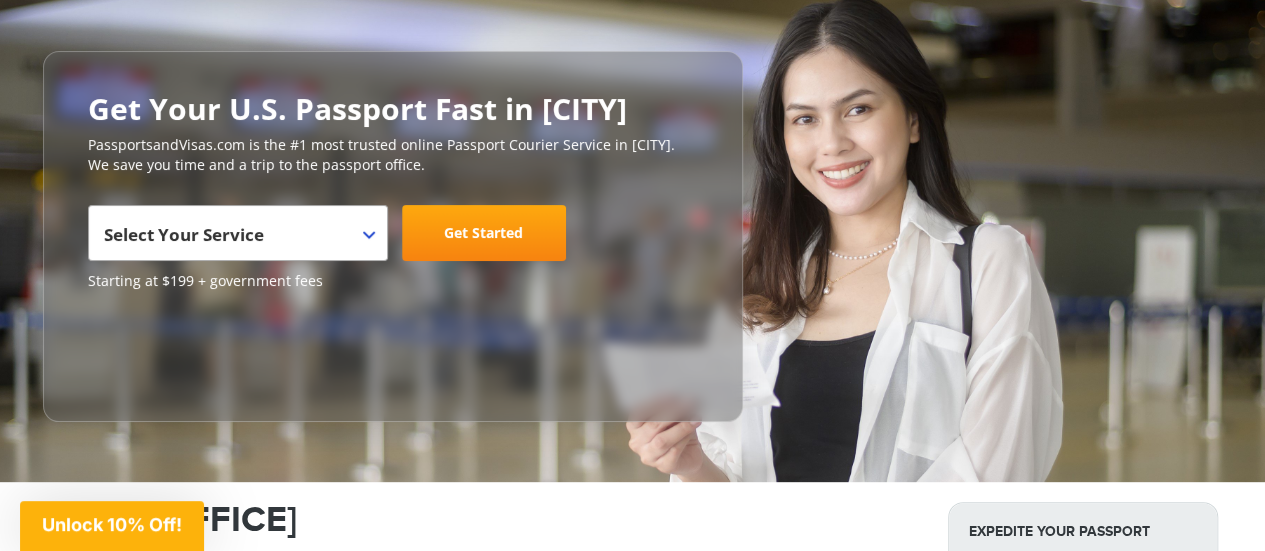 scroll, scrollTop: 200, scrollLeft: 0, axis: vertical 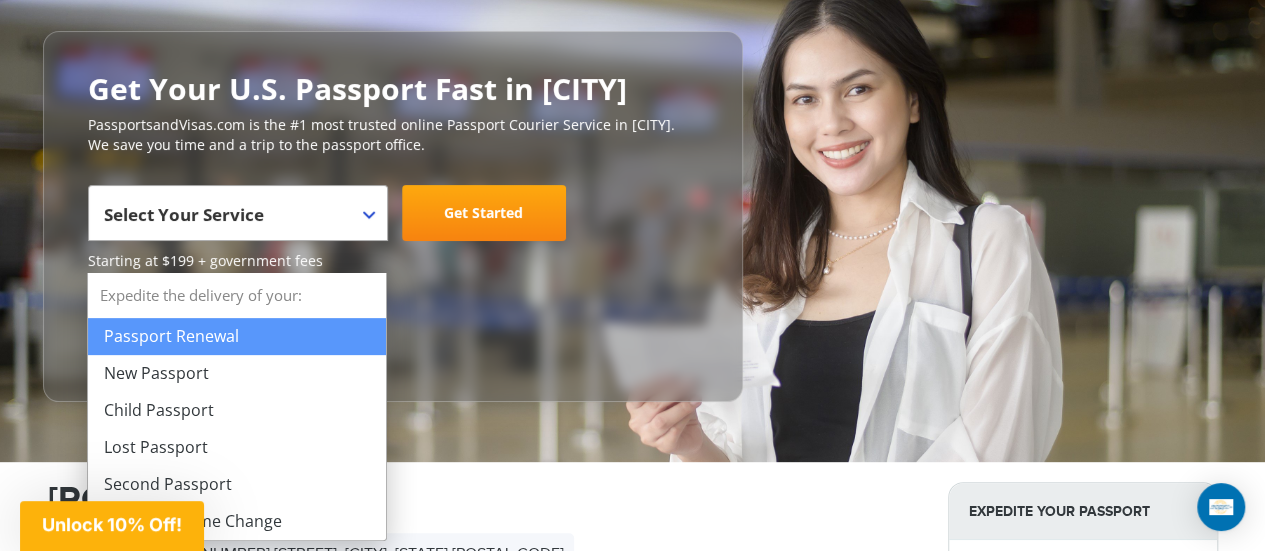 click on "Select Your Service" at bounding box center (235, 221) 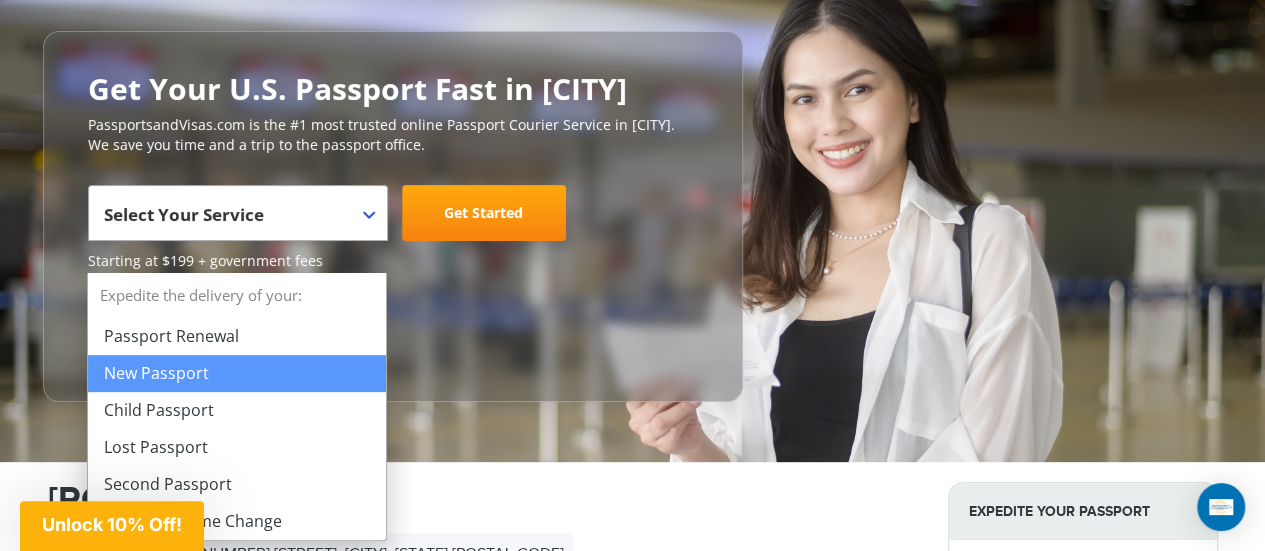 drag, startPoint x: 208, startPoint y: 379, endPoint x: 368, endPoint y: 333, distance: 166.48123 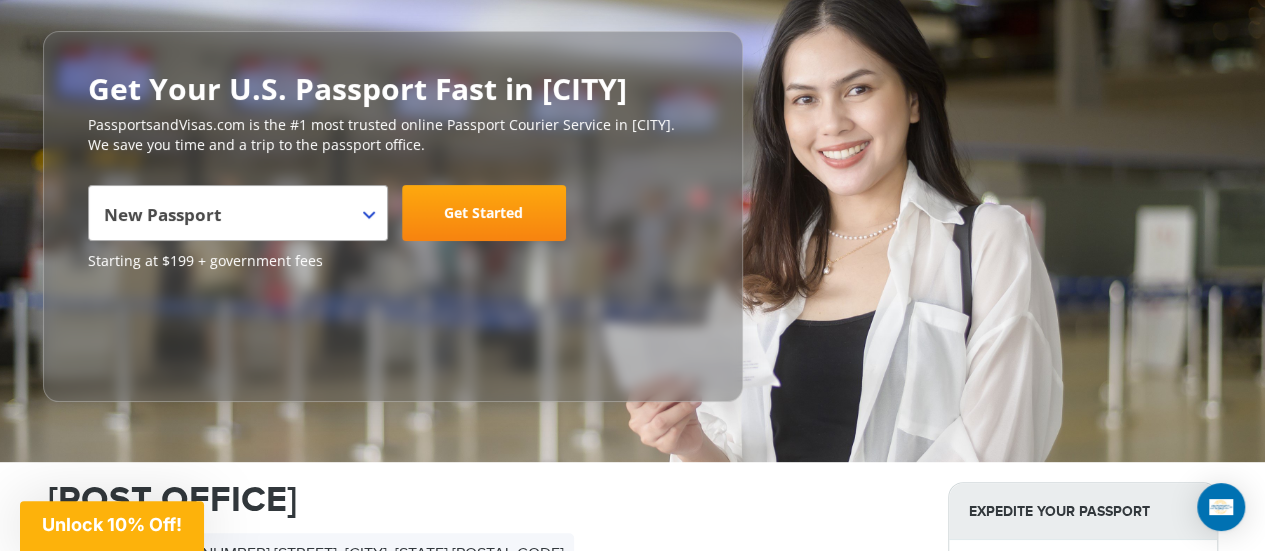 click on "Get Started" at bounding box center (484, 213) 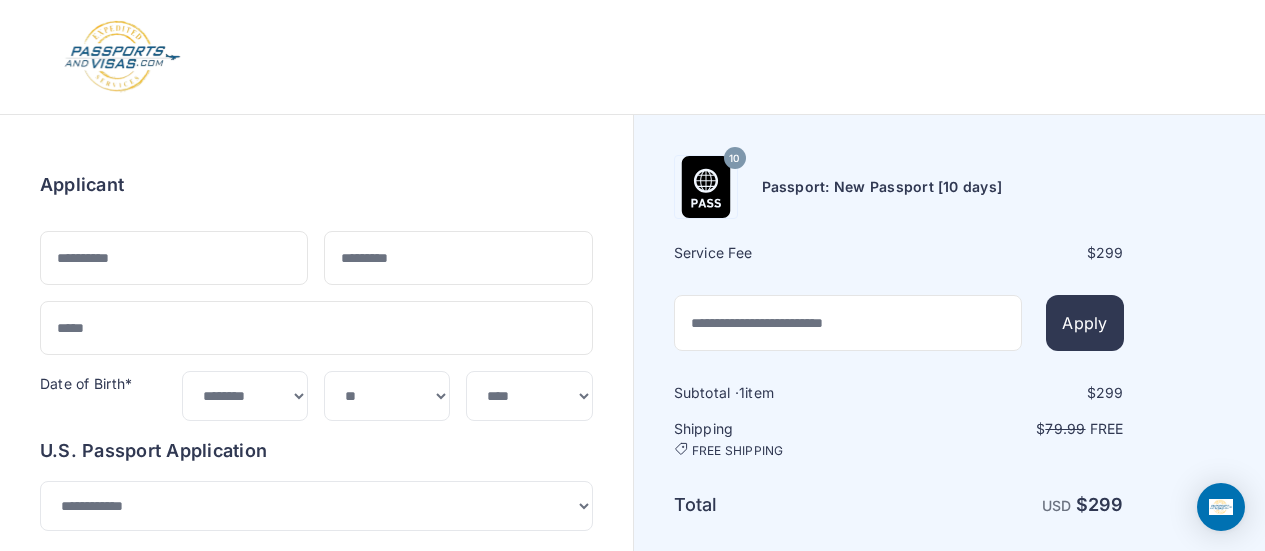select on "***" 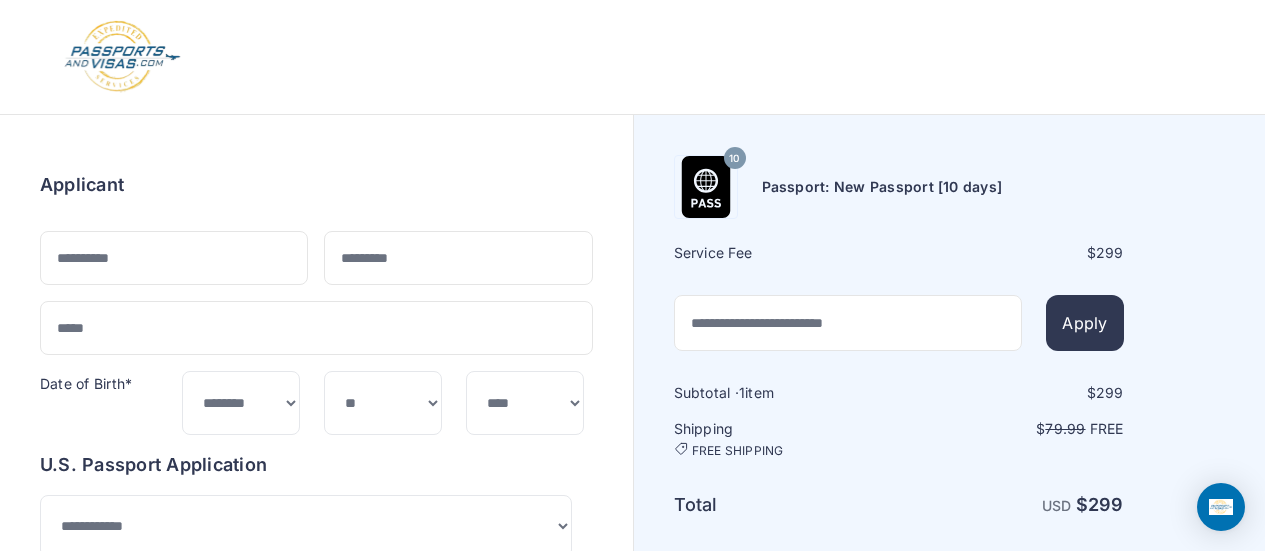 scroll, scrollTop: 0, scrollLeft: 0, axis: both 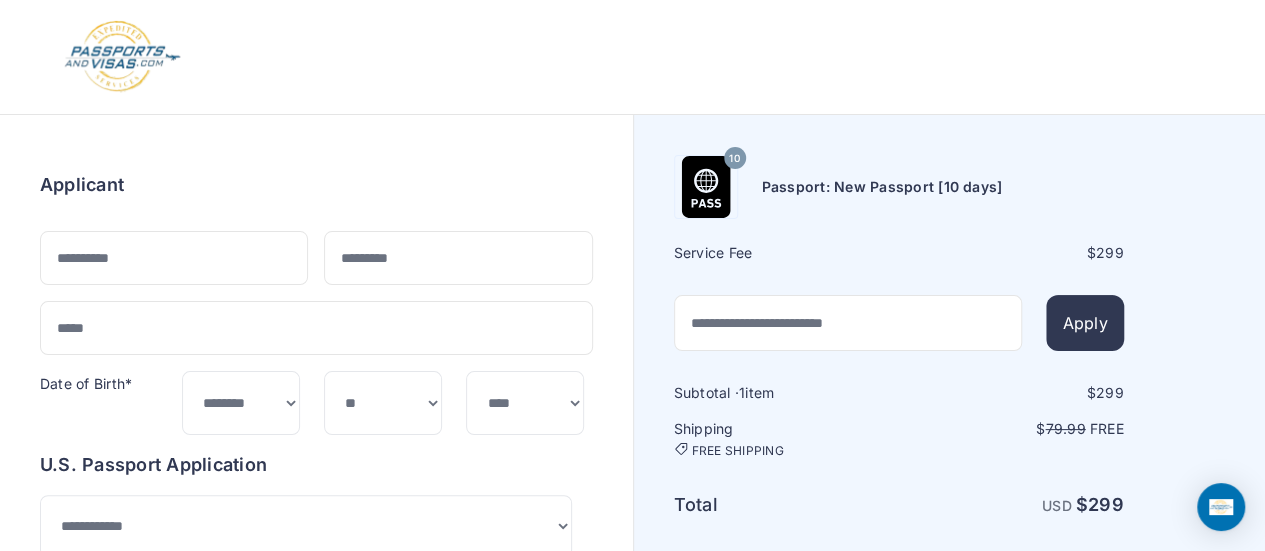 drag, startPoint x: 144, startPoint y: 355, endPoint x: 154, endPoint y: 365, distance: 14.142136 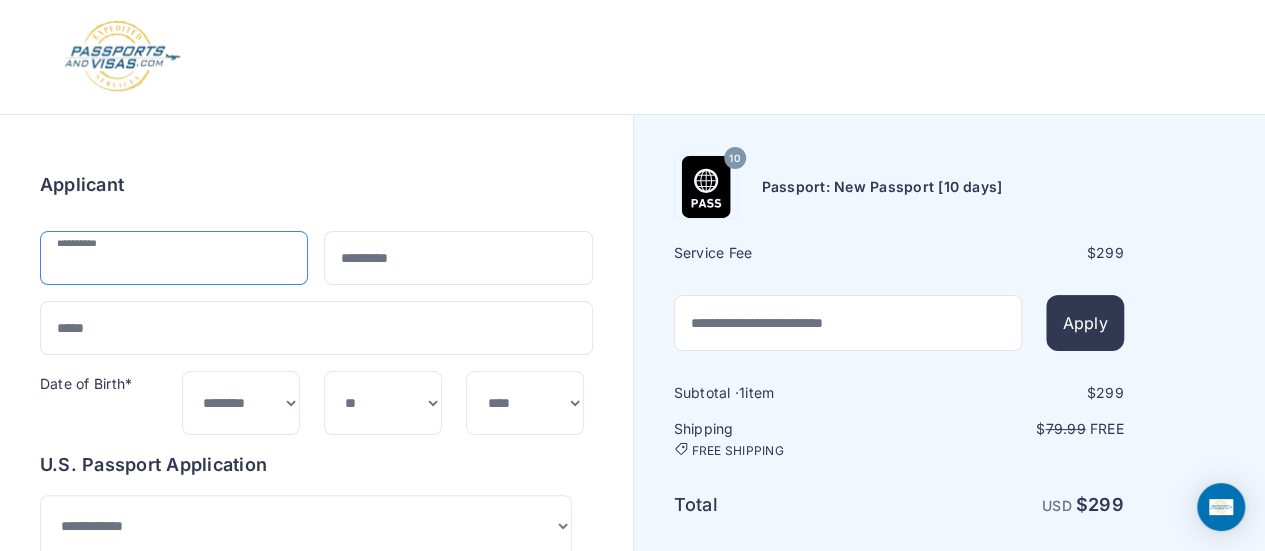 click at bounding box center [174, 258] 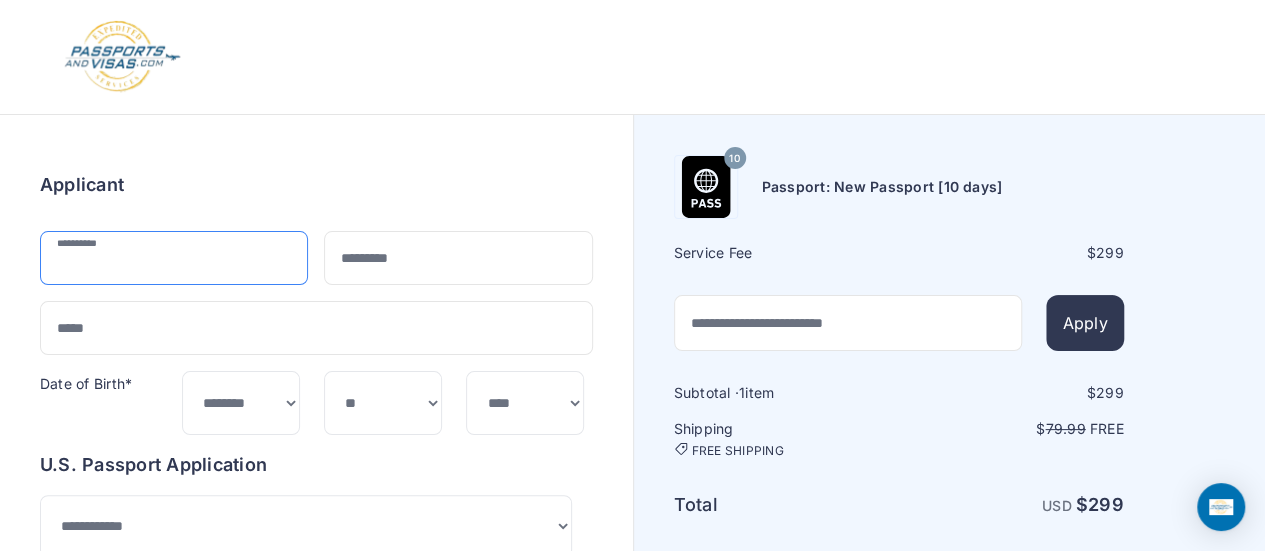 click at bounding box center (174, 258) 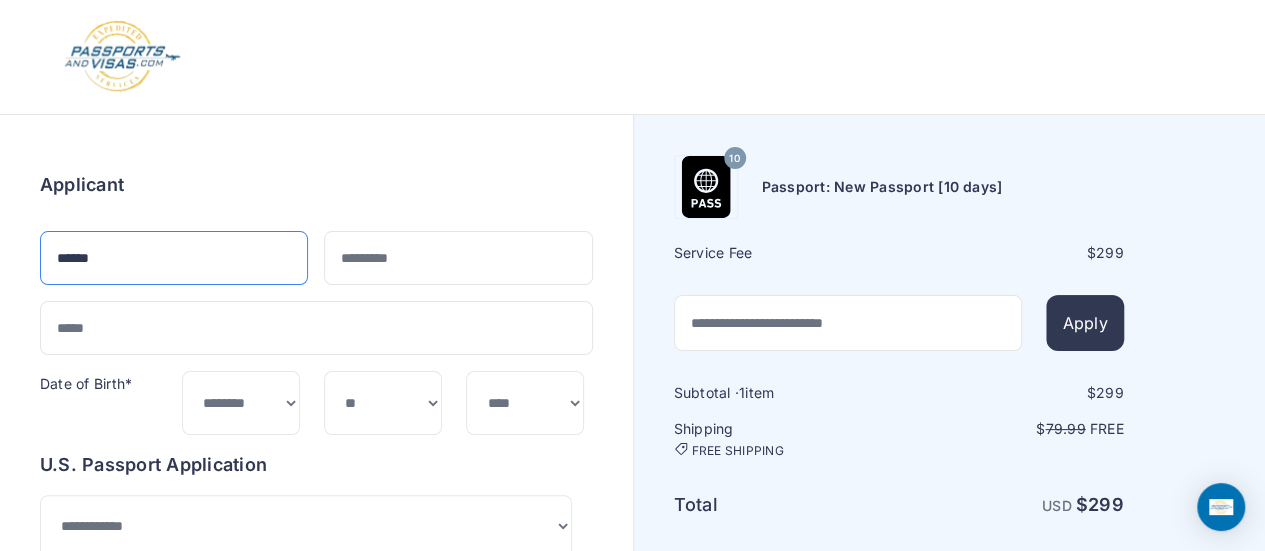 type on "******" 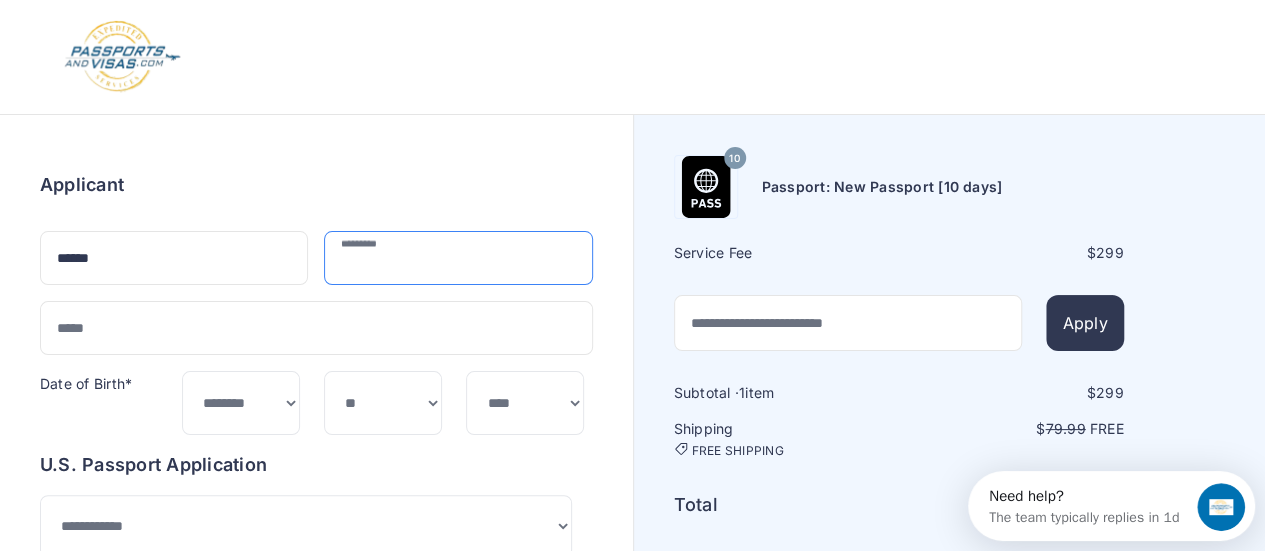 scroll, scrollTop: 0, scrollLeft: 0, axis: both 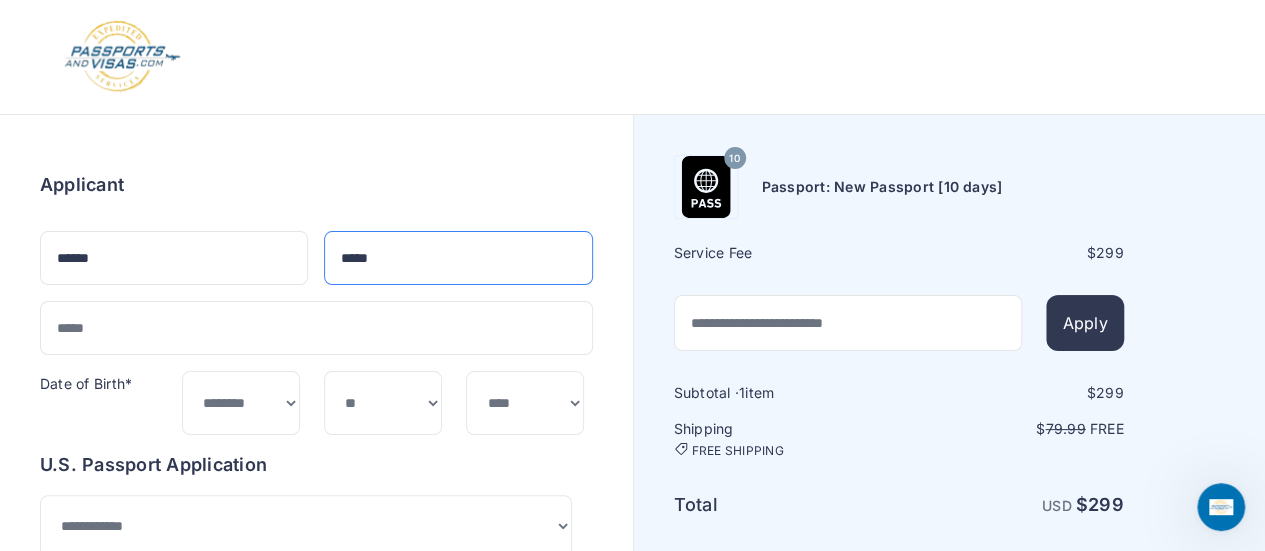type on "*****" 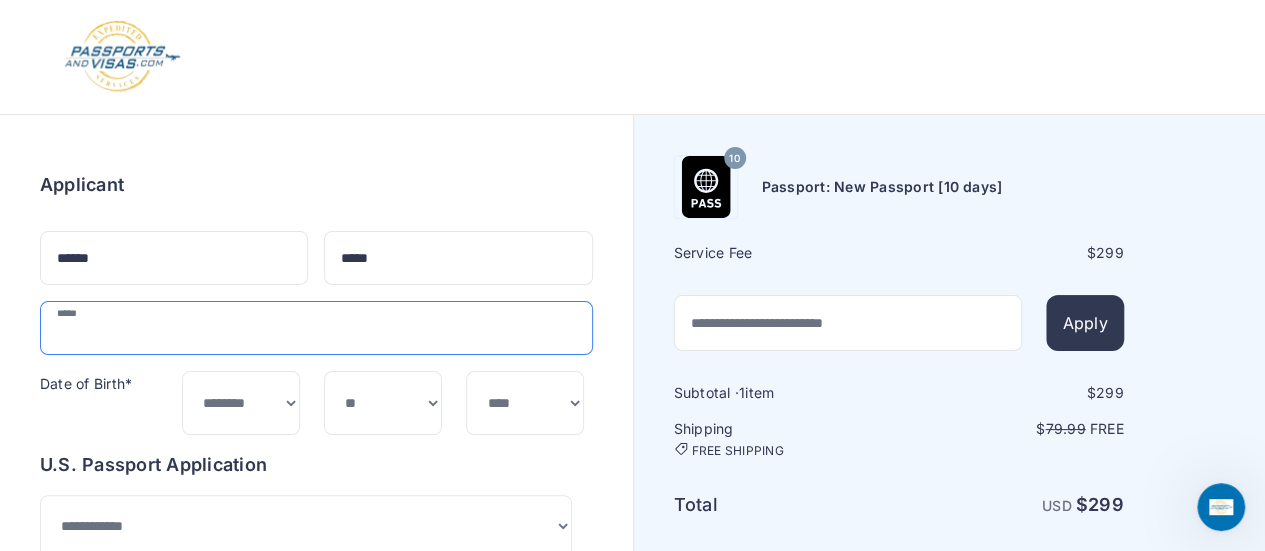 click at bounding box center (316, 328) 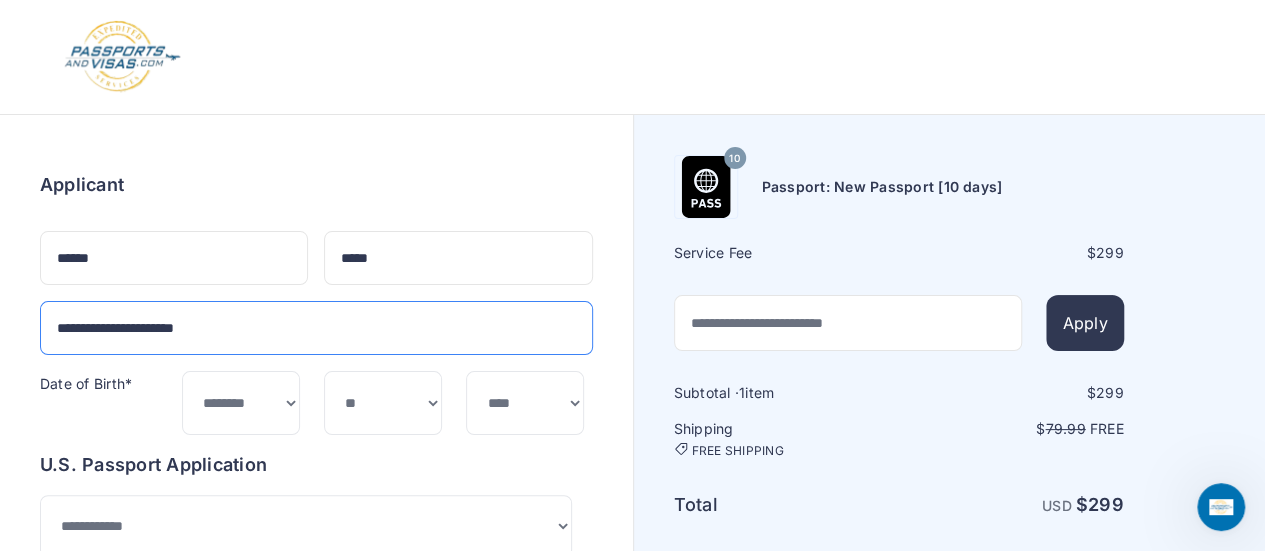 type on "**********" 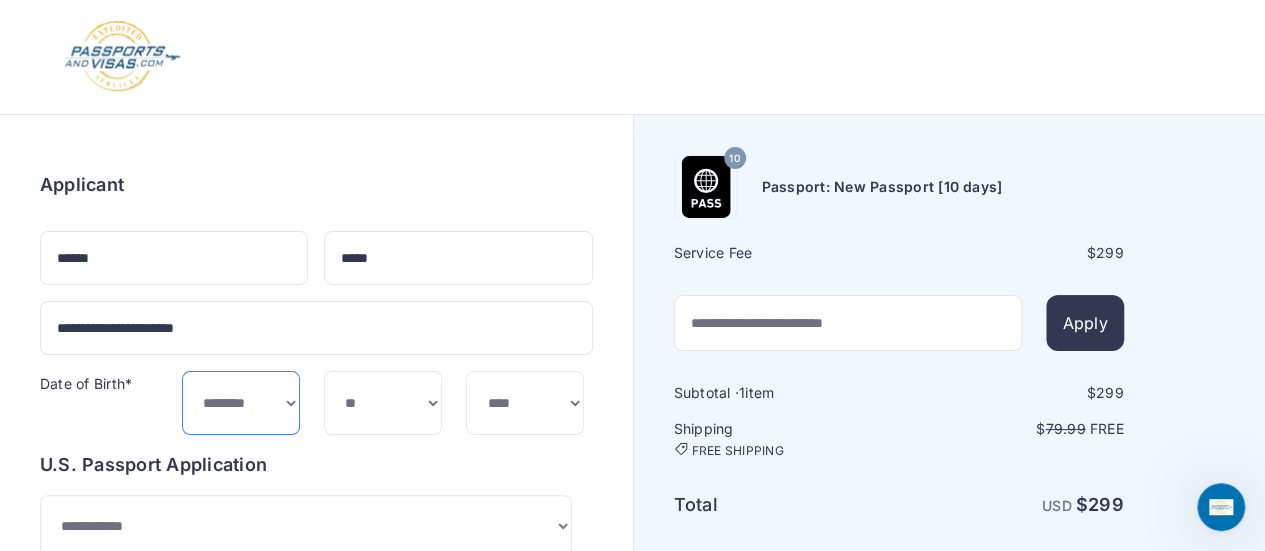 click on "*****
*******
********
*****
*****
***
****
****
******
*********
*******
********
********" at bounding box center [241, 402] 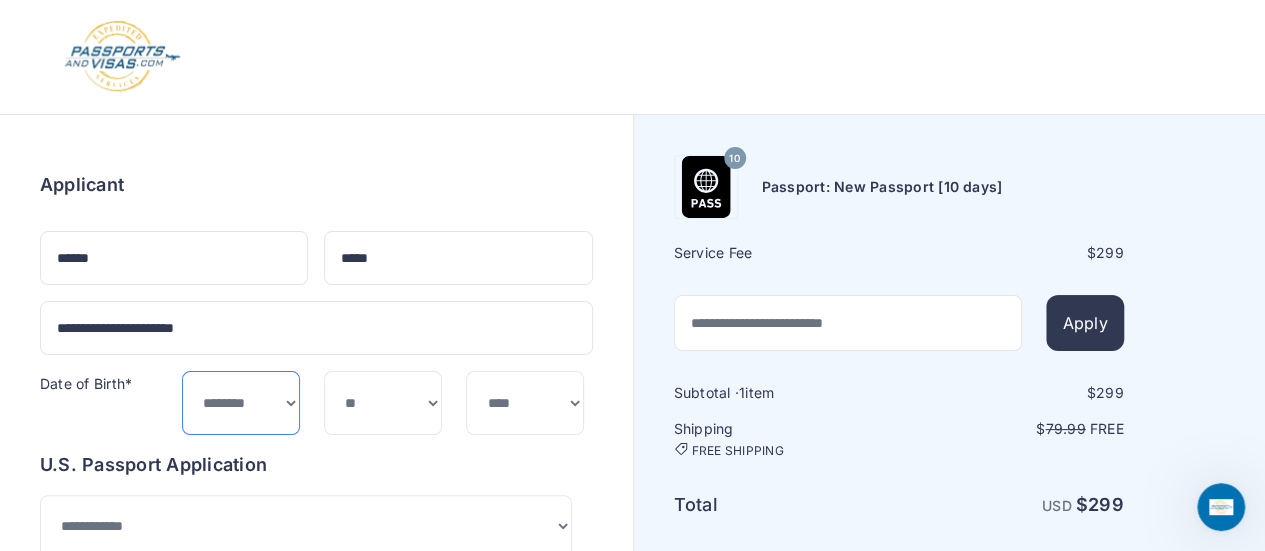select on "*" 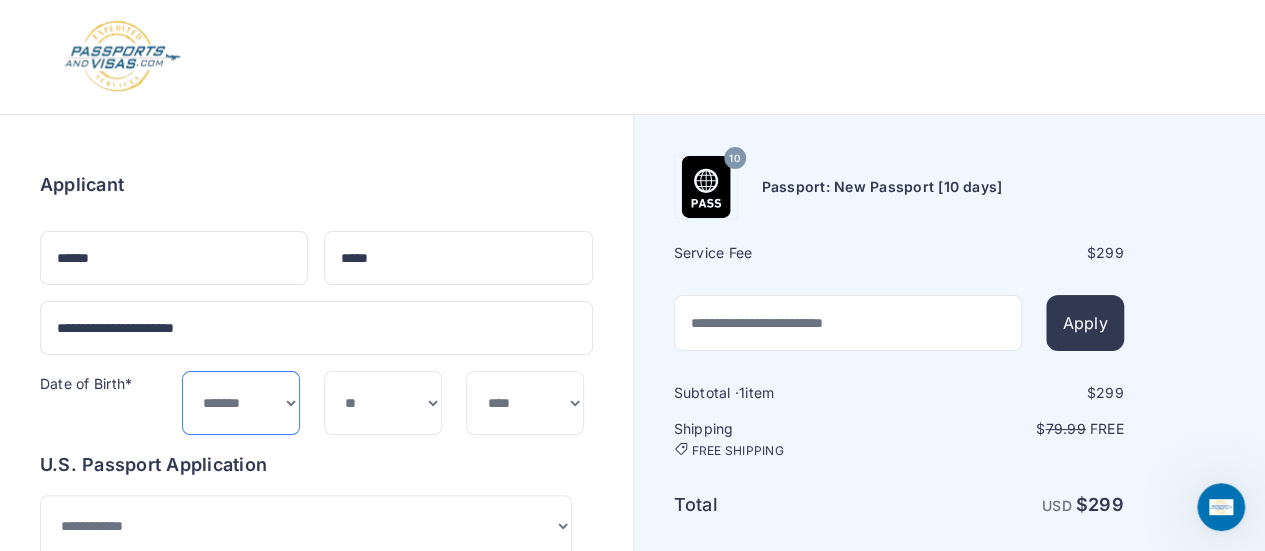 click on "*****
*******
********
*****
*****
***
****
****
******
*********
*******
********
********" at bounding box center (241, 402) 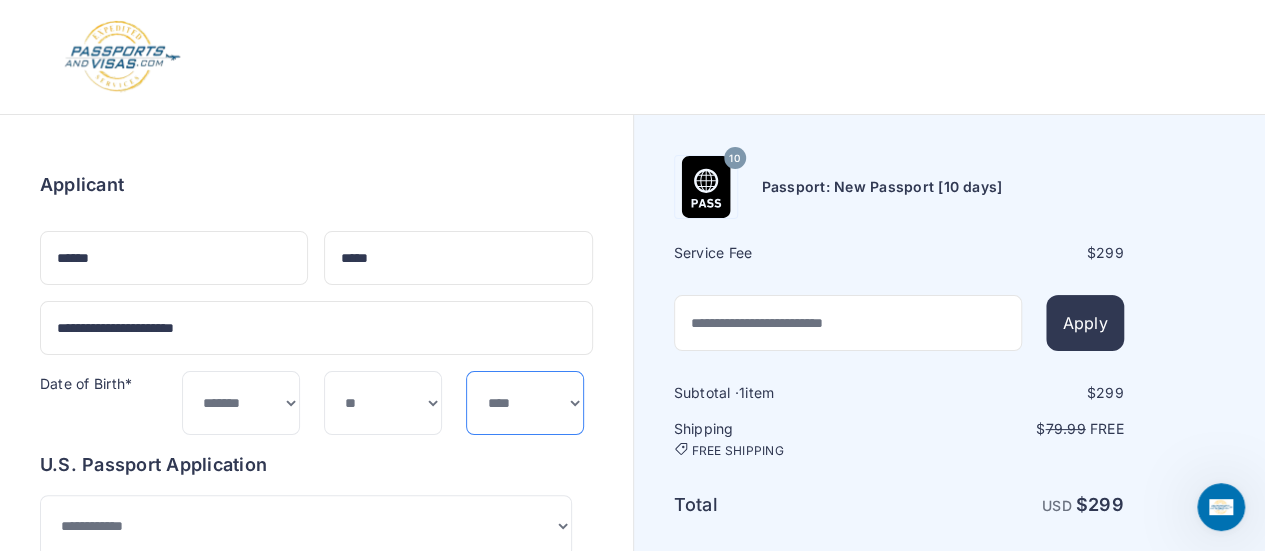 click on "****
****
****
****
****
****
****
****
****
****
****
****
****
**** **** **** **** **** **** **** **** **** **** ****" at bounding box center [525, 402] 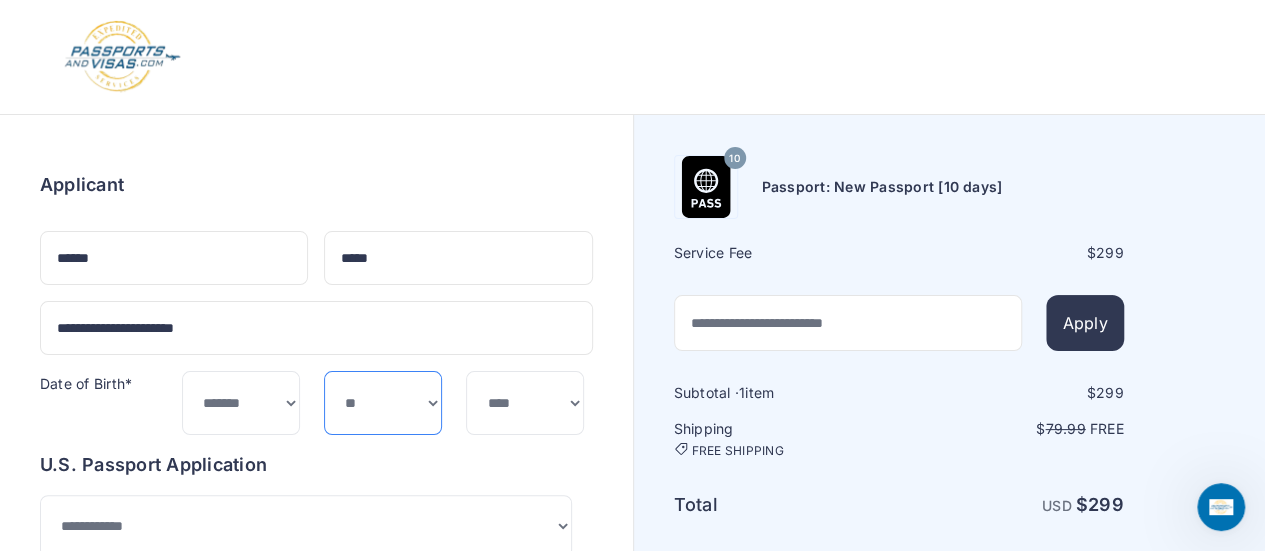 click on "***
*
*
*
*
*
*
*
*
*
**
**
**
**
** ** ** ** ** **" at bounding box center [383, 402] 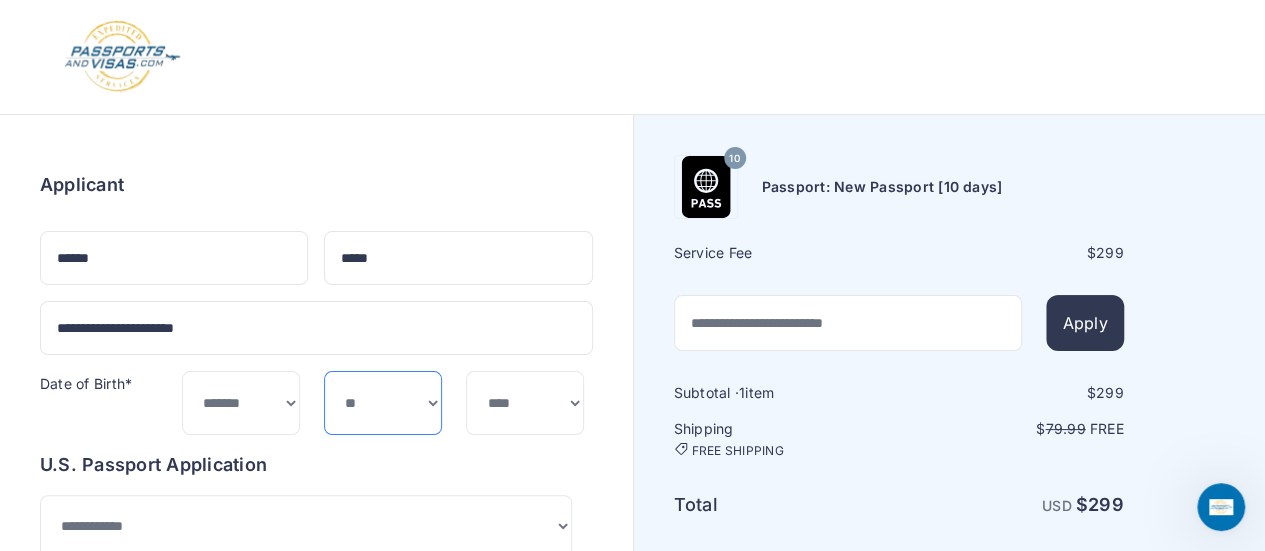 select on "*" 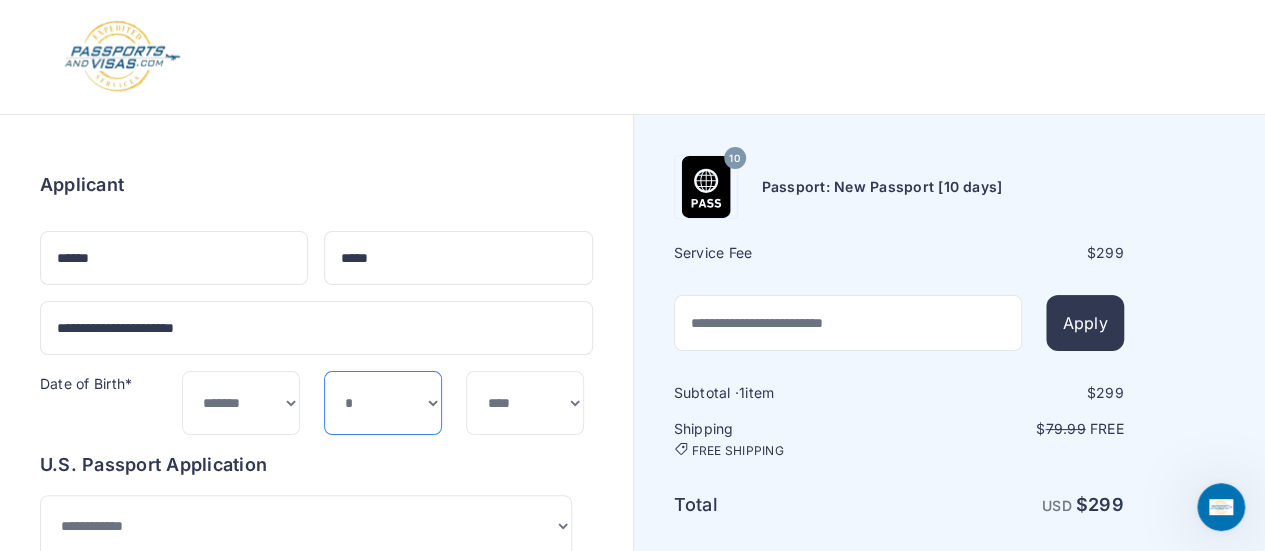 click on "***
*
*
*
*
*
*
*
*
*
**
**
**
**
** ** ** ** ** **" at bounding box center [383, 402] 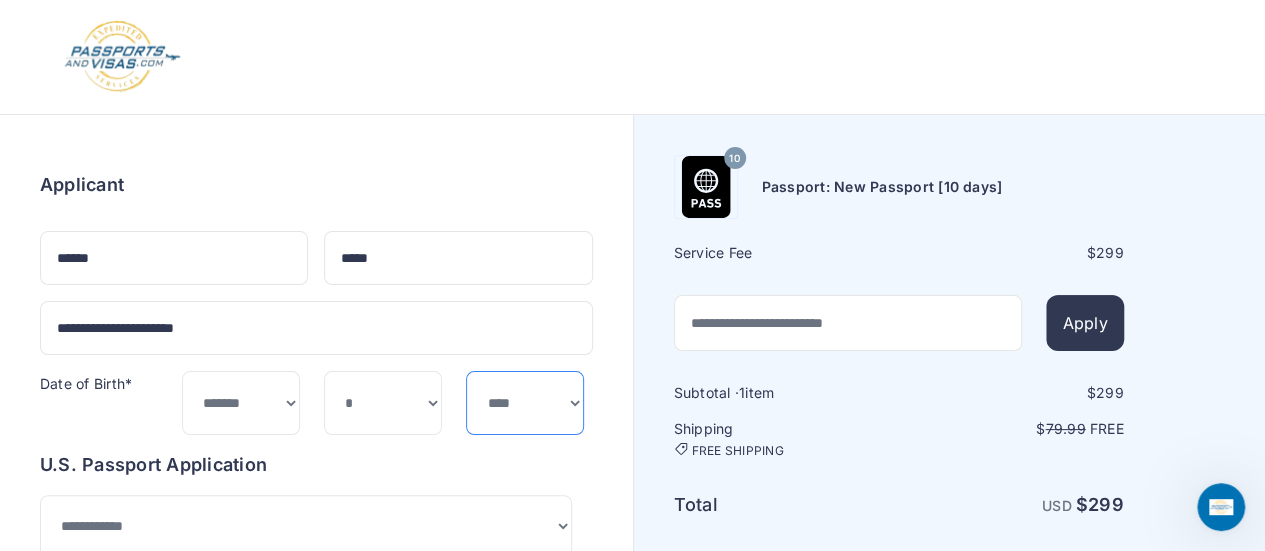 click on "****
****
****
****
****
****
****
****
****
****
****
****
****
**** **** **** **** **** **** **** **** **** **** ****" at bounding box center (525, 402) 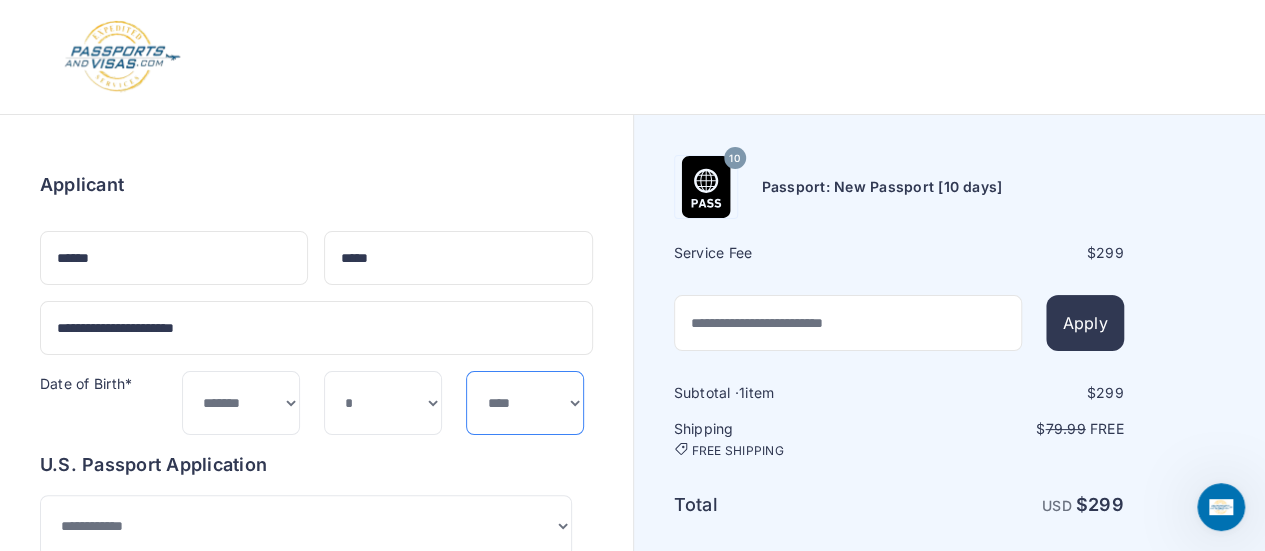 select on "****" 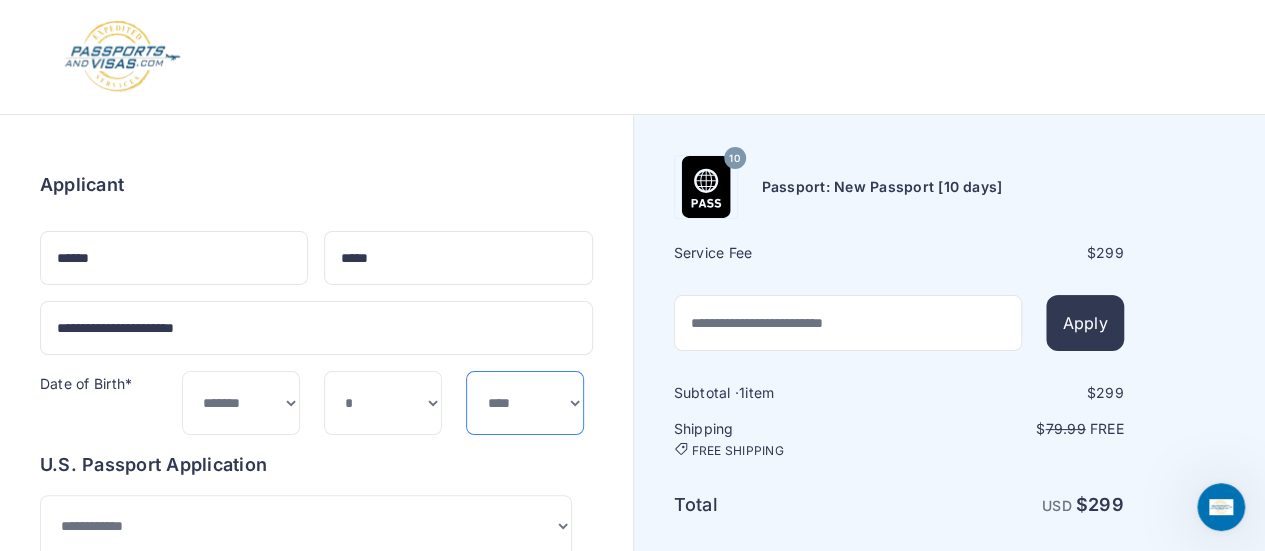 click on "****
****
****
****
****
****
****
****
****
****
****
****
****
**** **** **** **** **** **** **** **** **** **** ****" at bounding box center (525, 402) 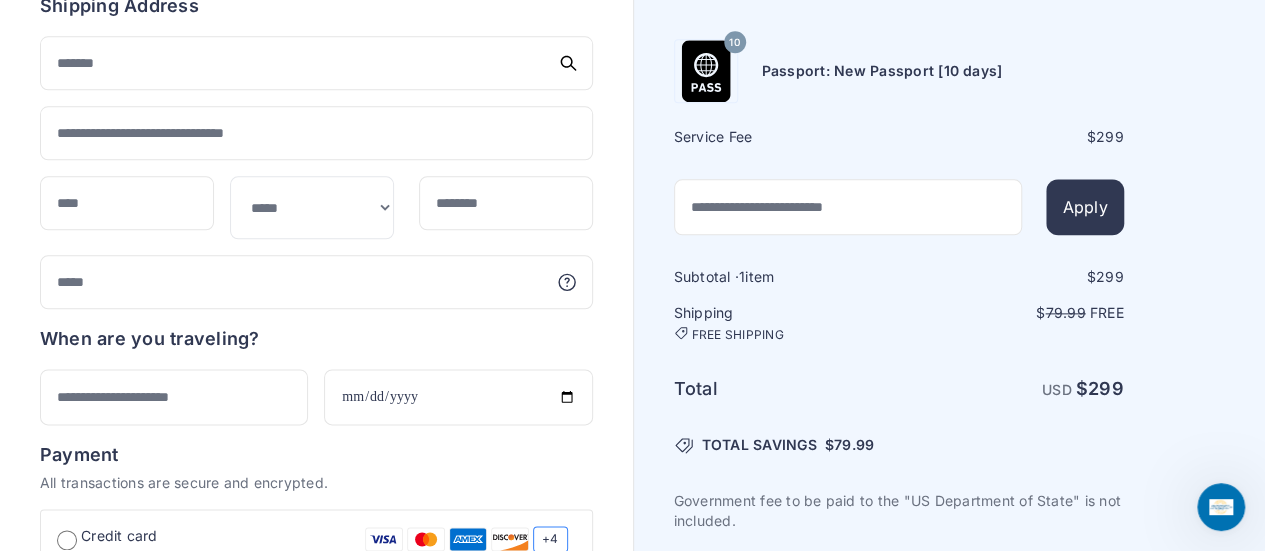 scroll, scrollTop: 1100, scrollLeft: 0, axis: vertical 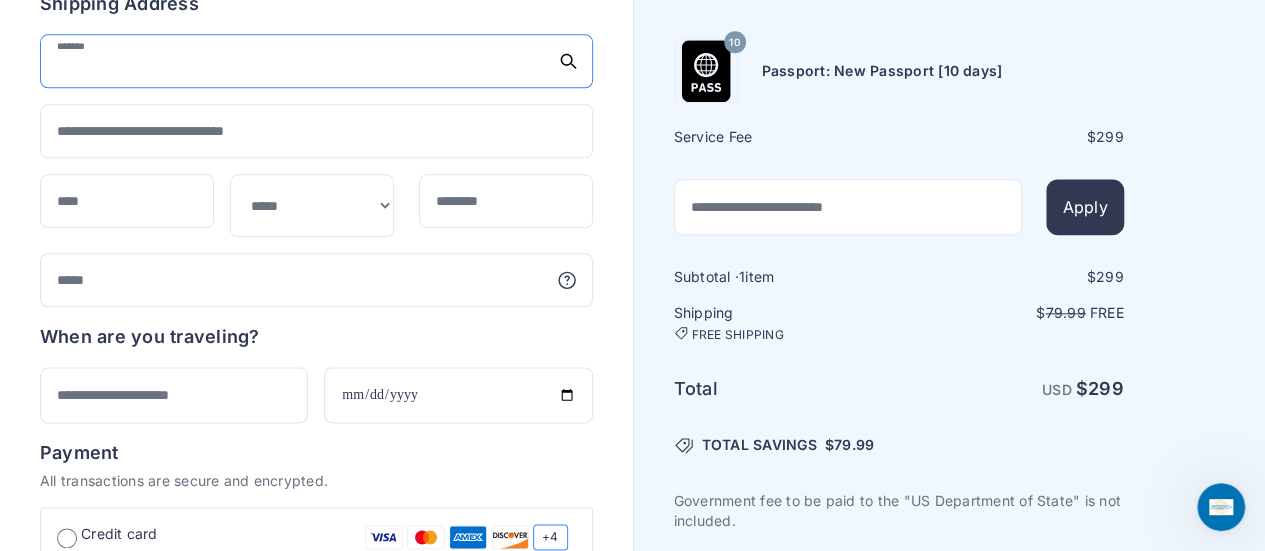 click at bounding box center (316, 61) 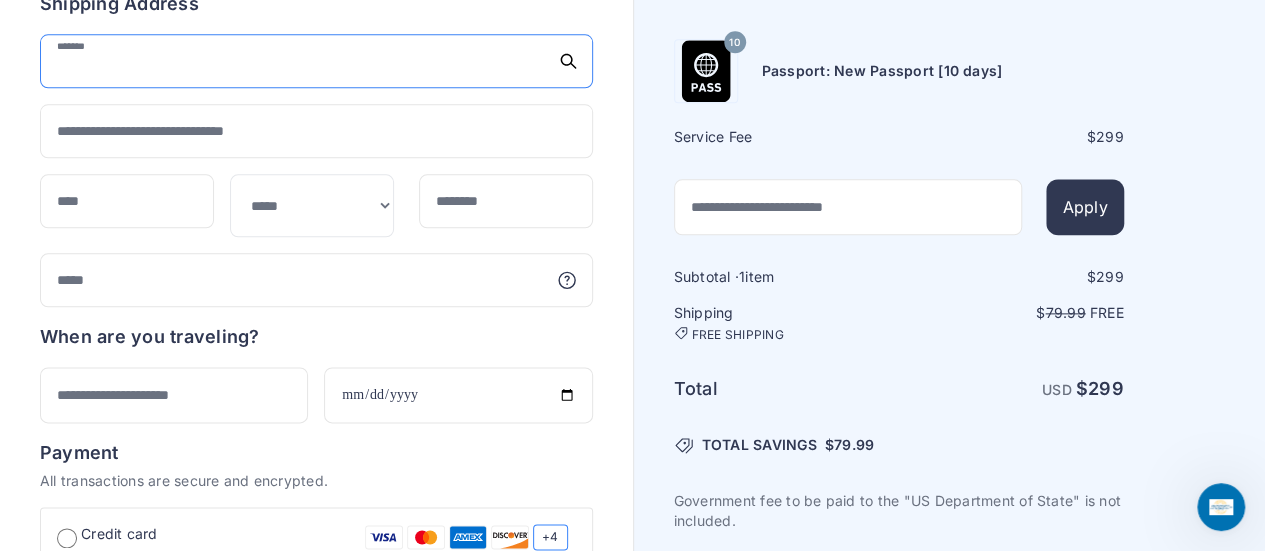 type on "**********" 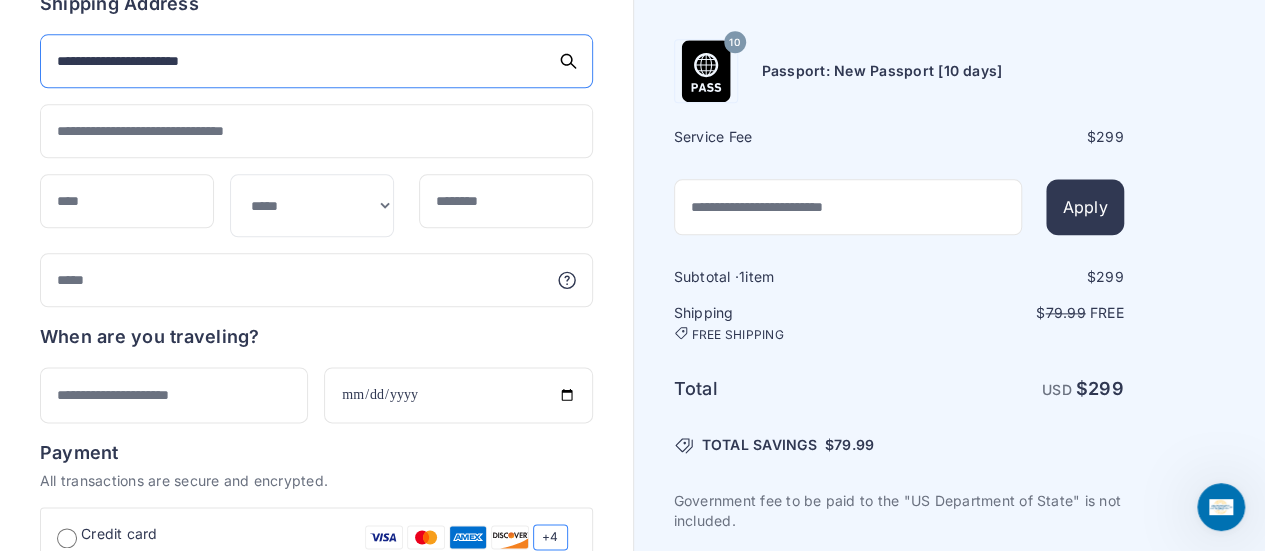 type on "*****" 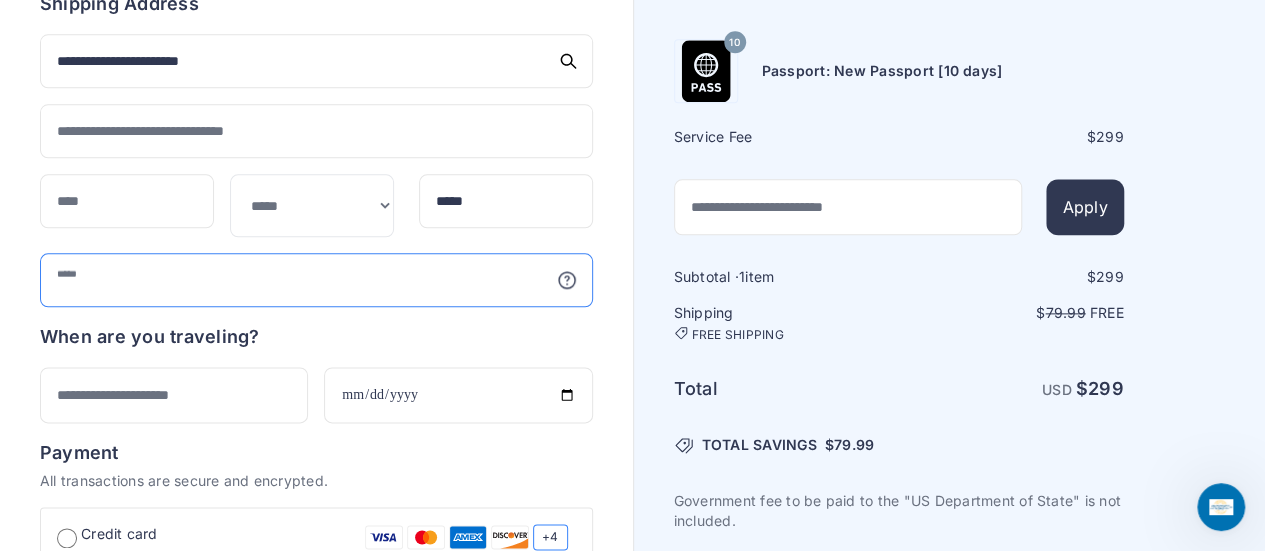 type on "**********" 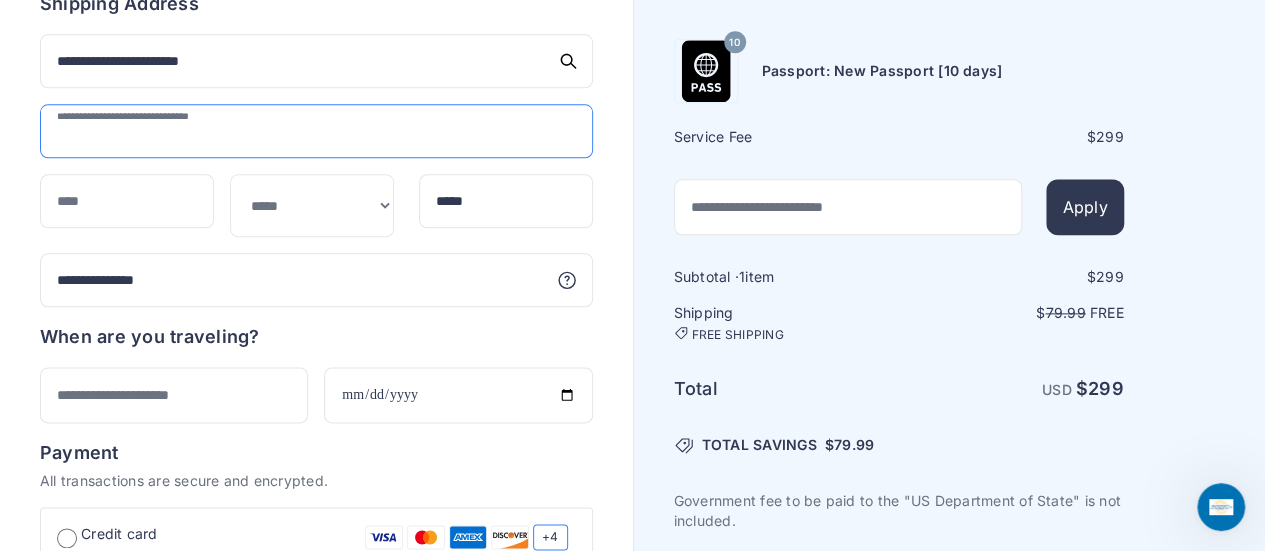 click at bounding box center (316, 131) 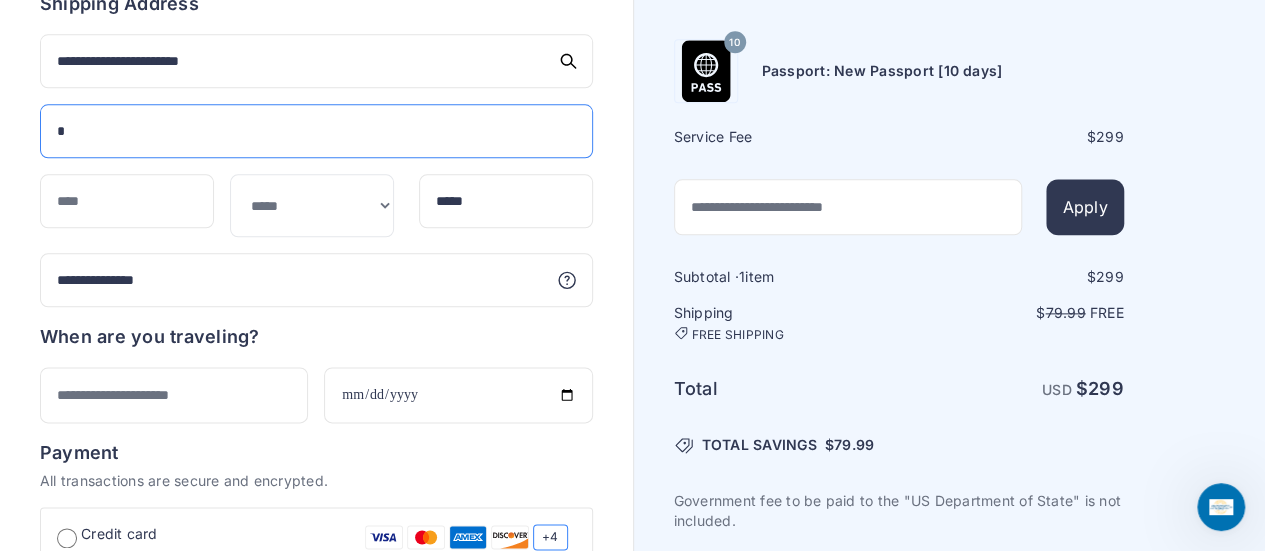 type on "*" 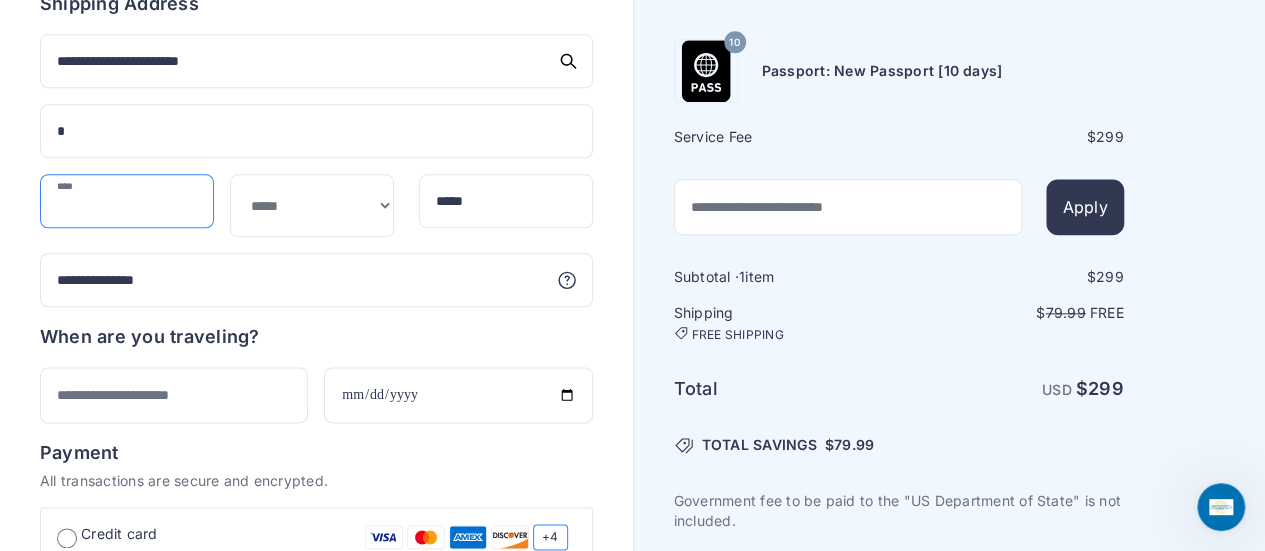 click at bounding box center [127, 201] 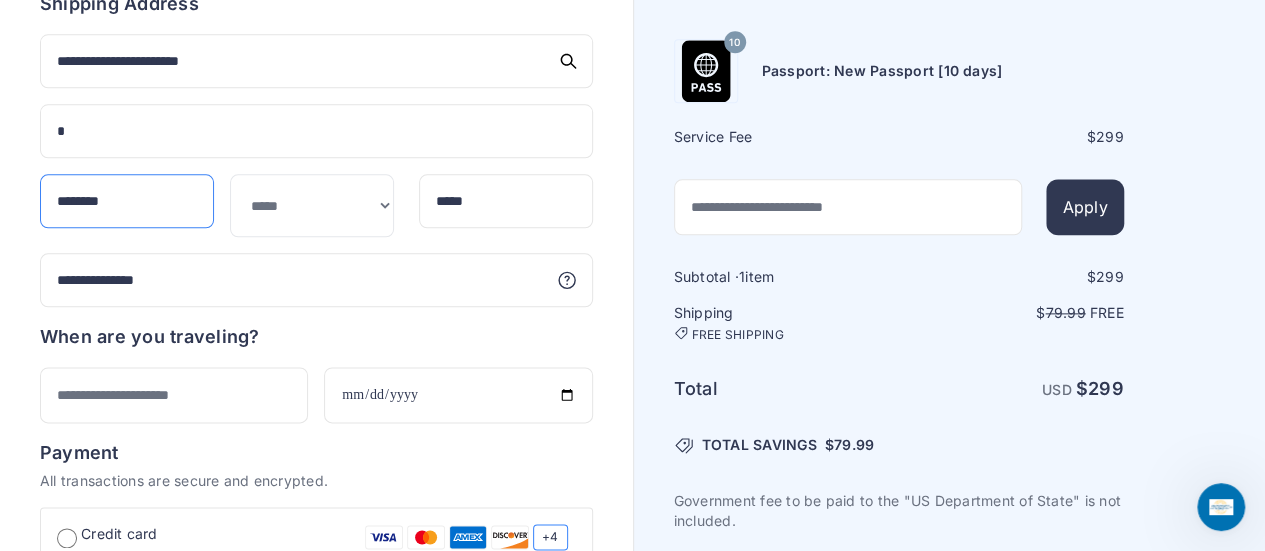 click on "*******" at bounding box center (127, 201) 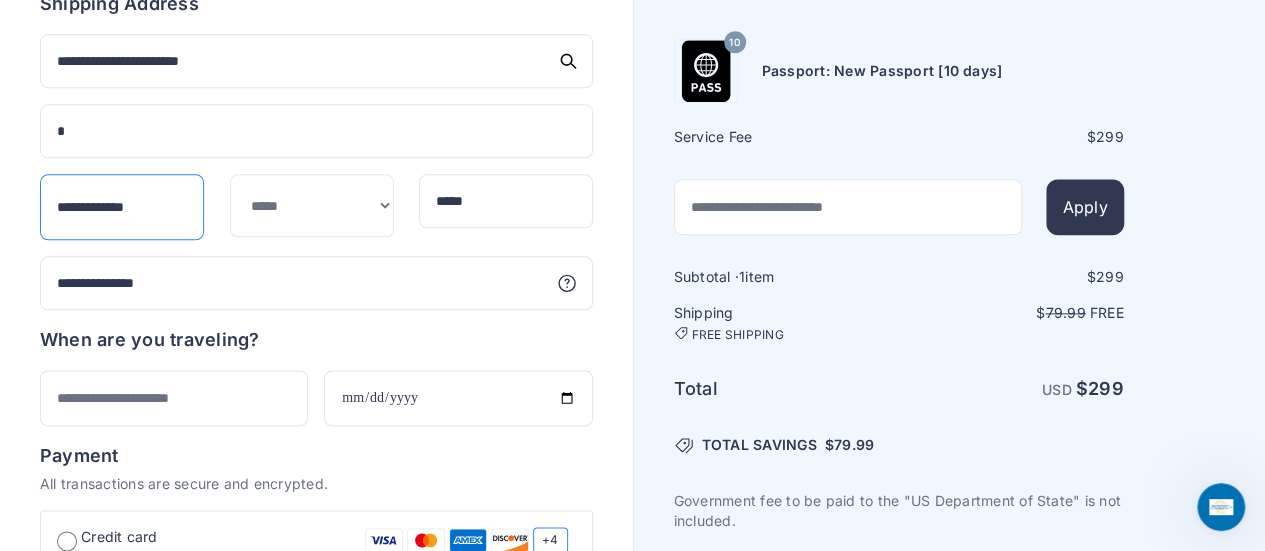 scroll, scrollTop: 0, scrollLeft: 29, axis: horizontal 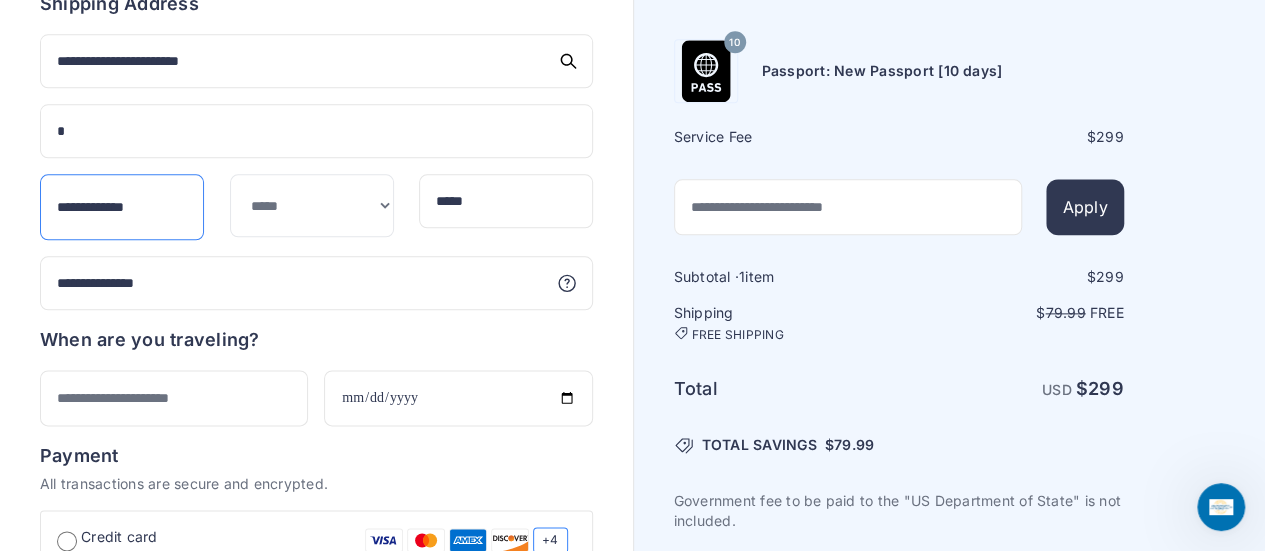 type on "**********" 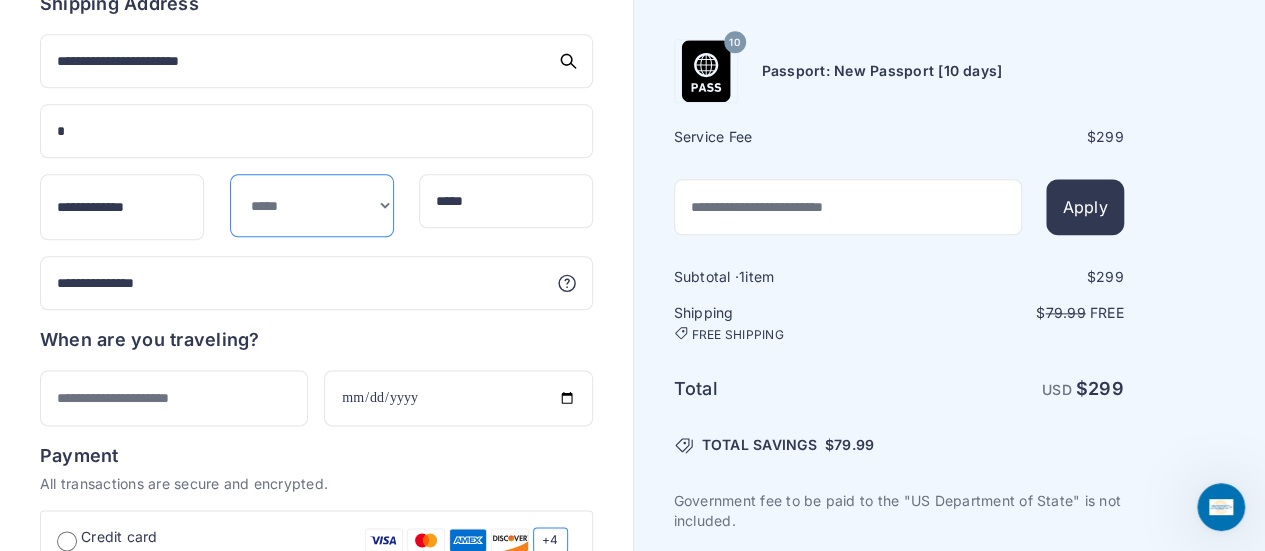 click on "**********" at bounding box center [312, 205] 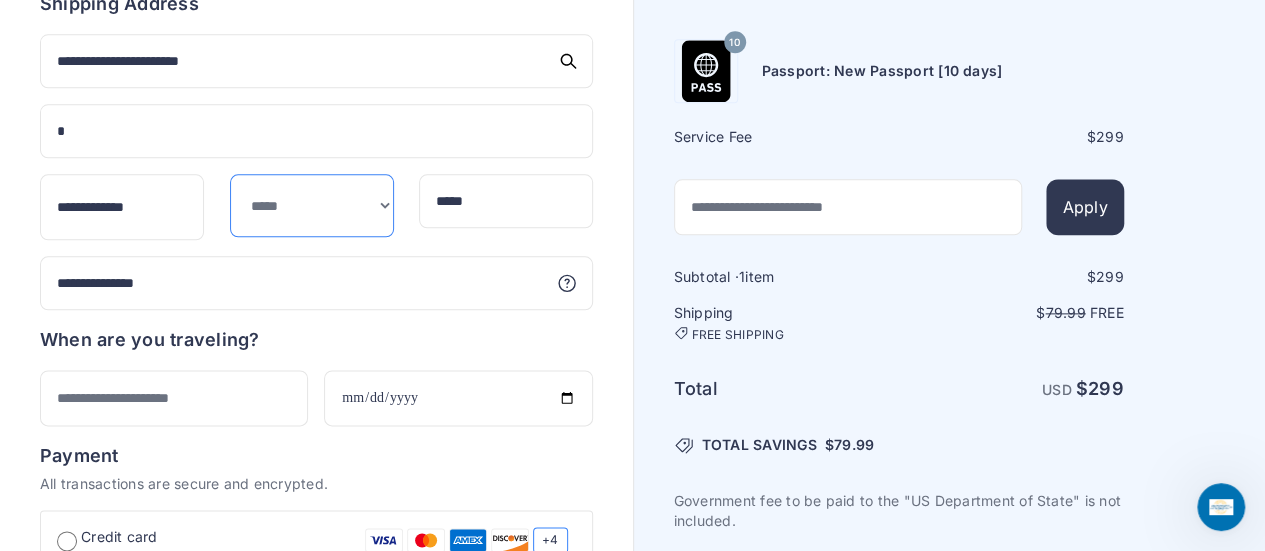 select on "**" 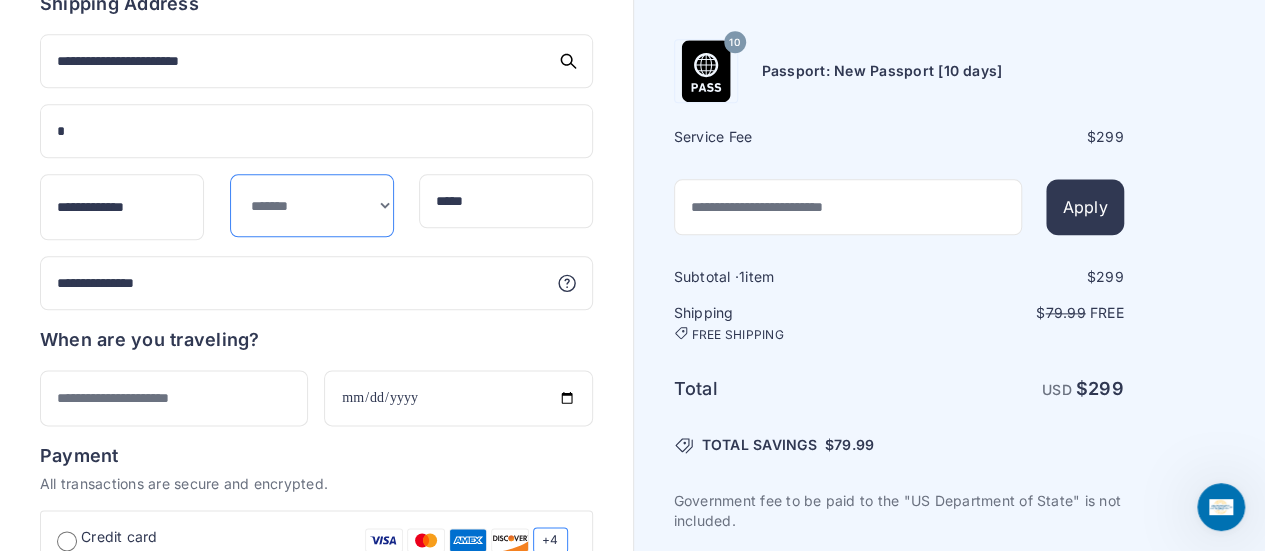 click on "**********" at bounding box center [312, 205] 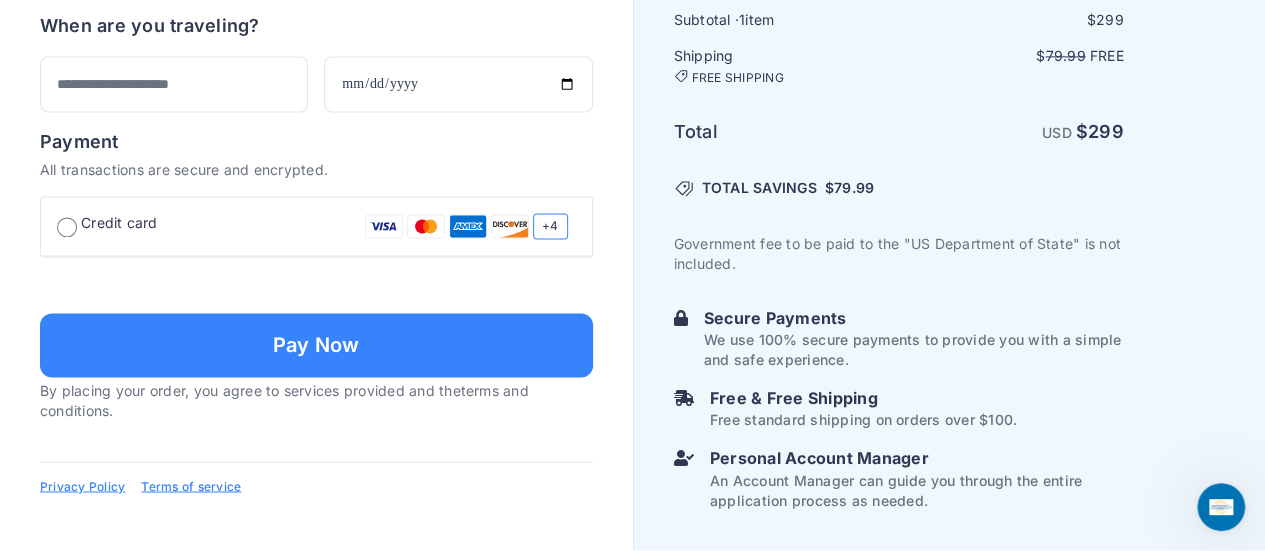scroll, scrollTop: 1500, scrollLeft: 0, axis: vertical 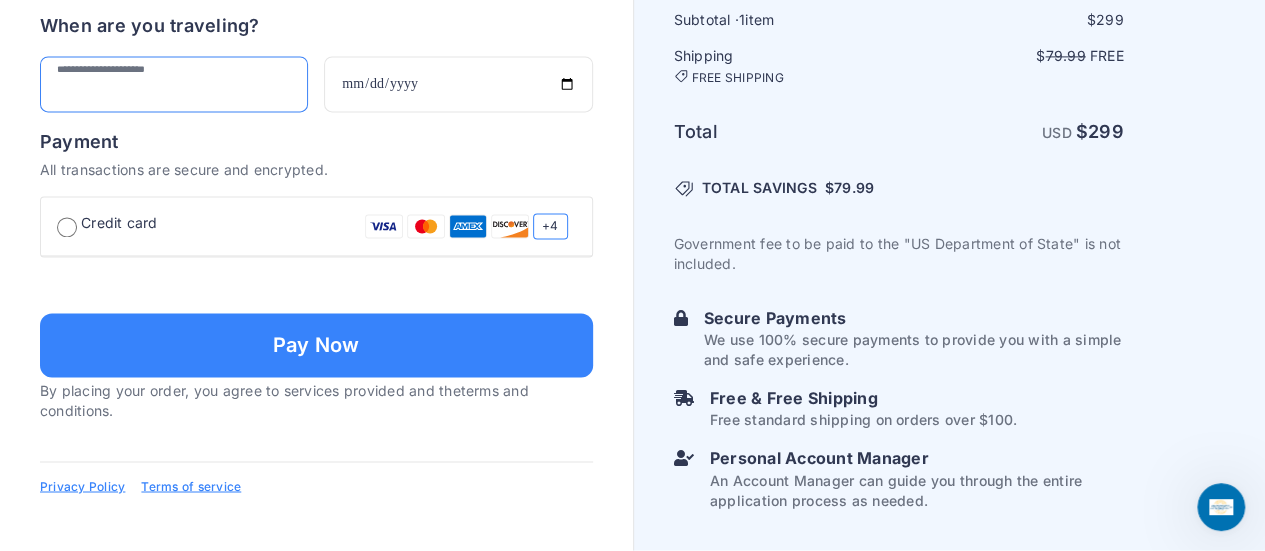 click at bounding box center [174, 84] 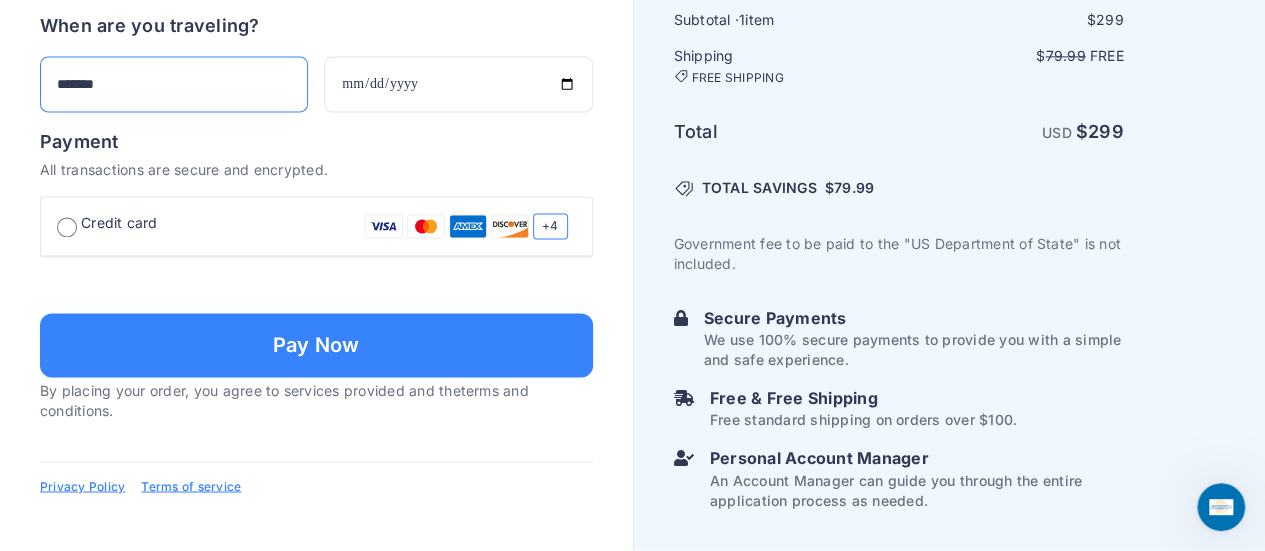 type on "*******" 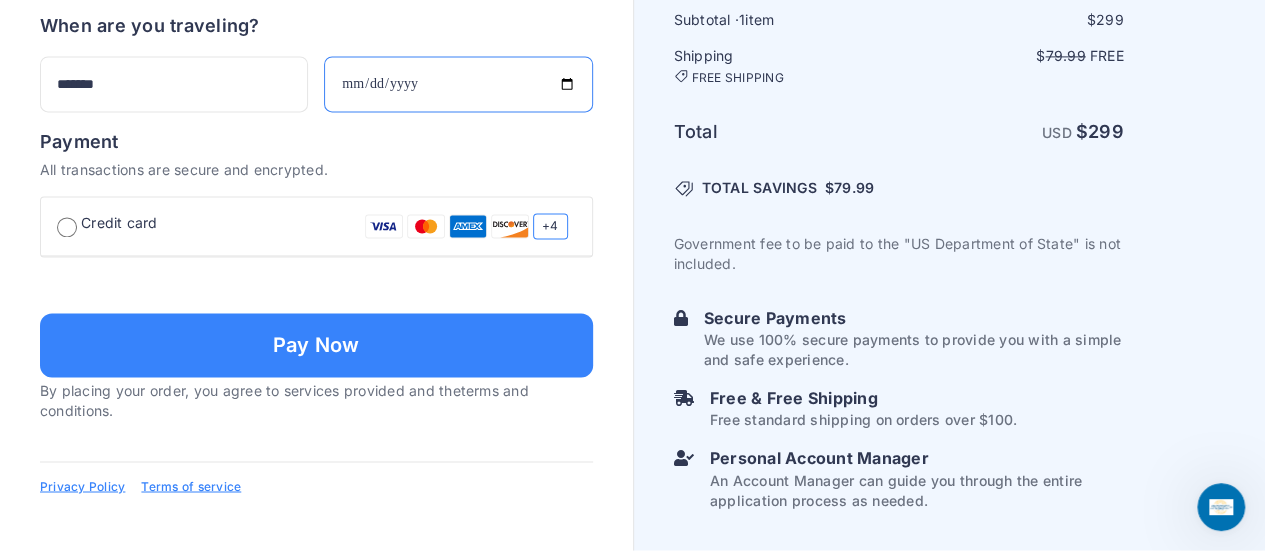 click at bounding box center (458, 84) 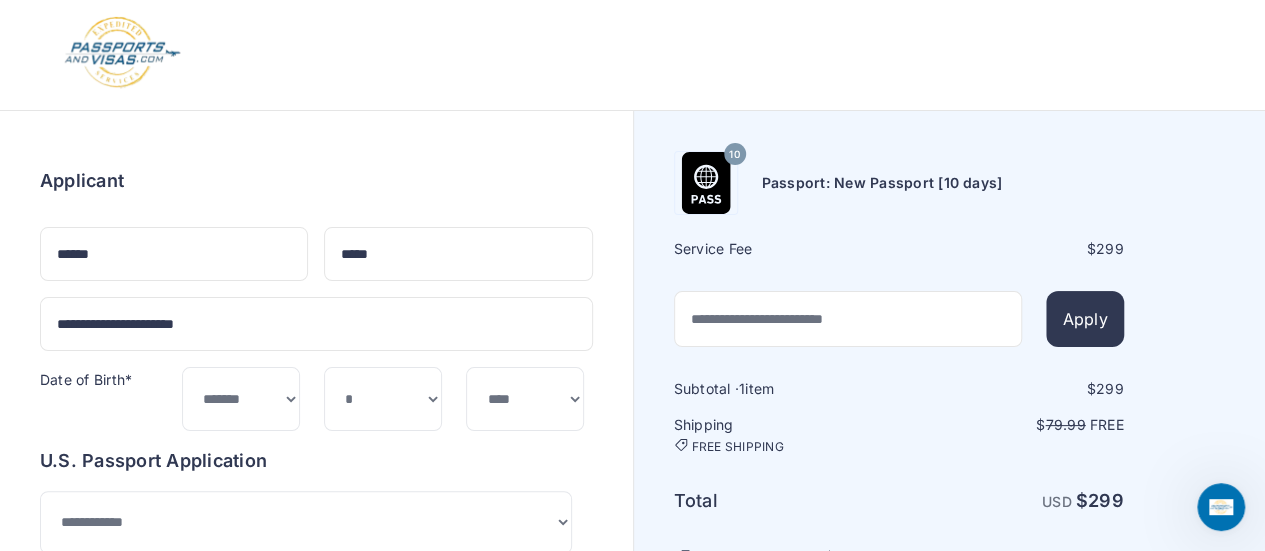 scroll, scrollTop: 2, scrollLeft: 0, axis: vertical 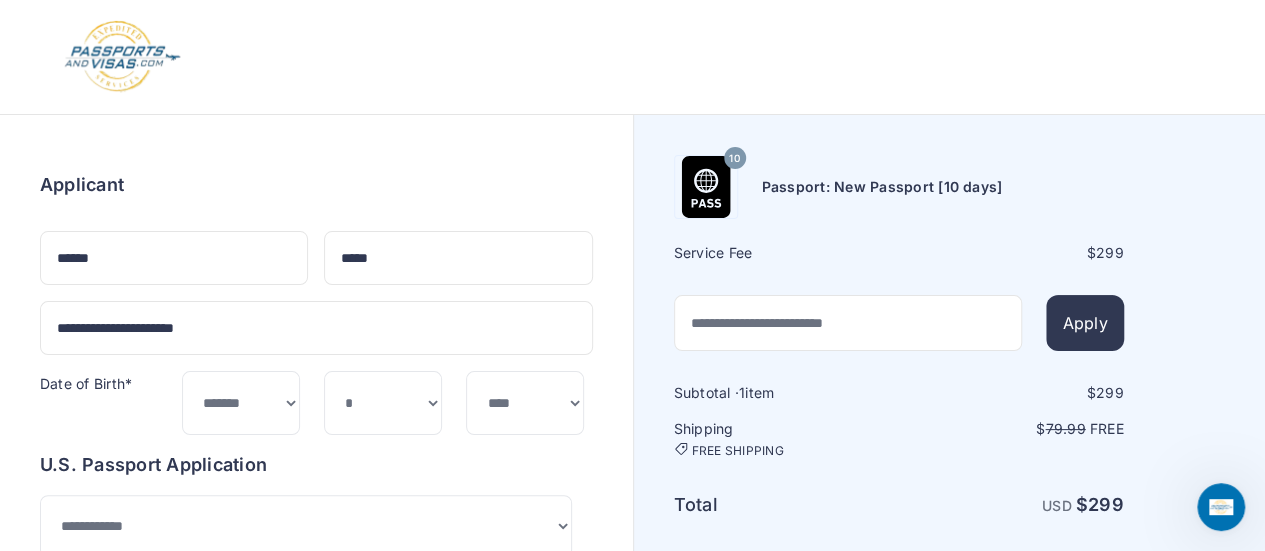 click at bounding box center [633, 57] 